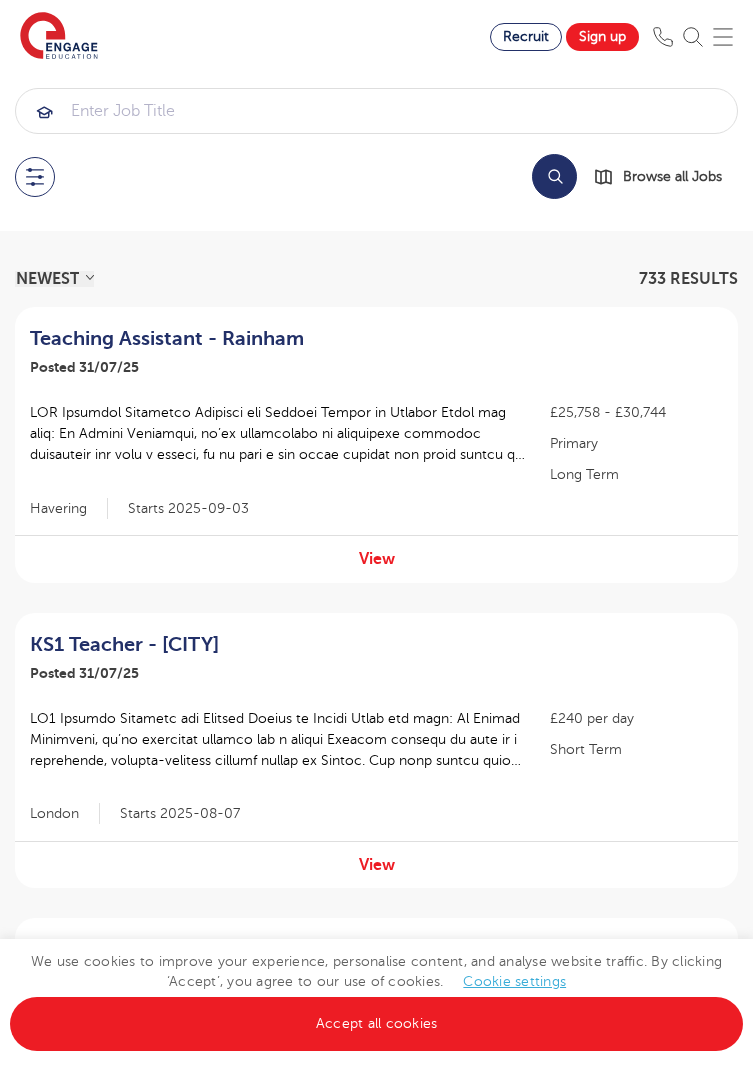 scroll, scrollTop: 0, scrollLeft: 0, axis: both 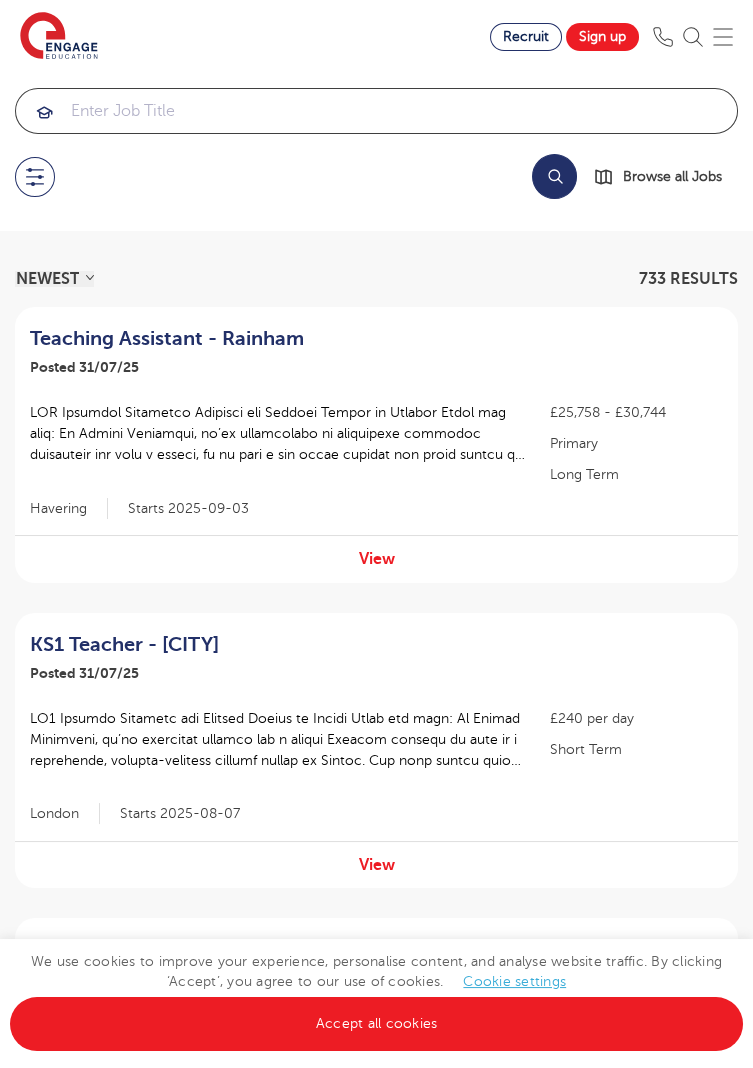 click at bounding box center [376, 111] 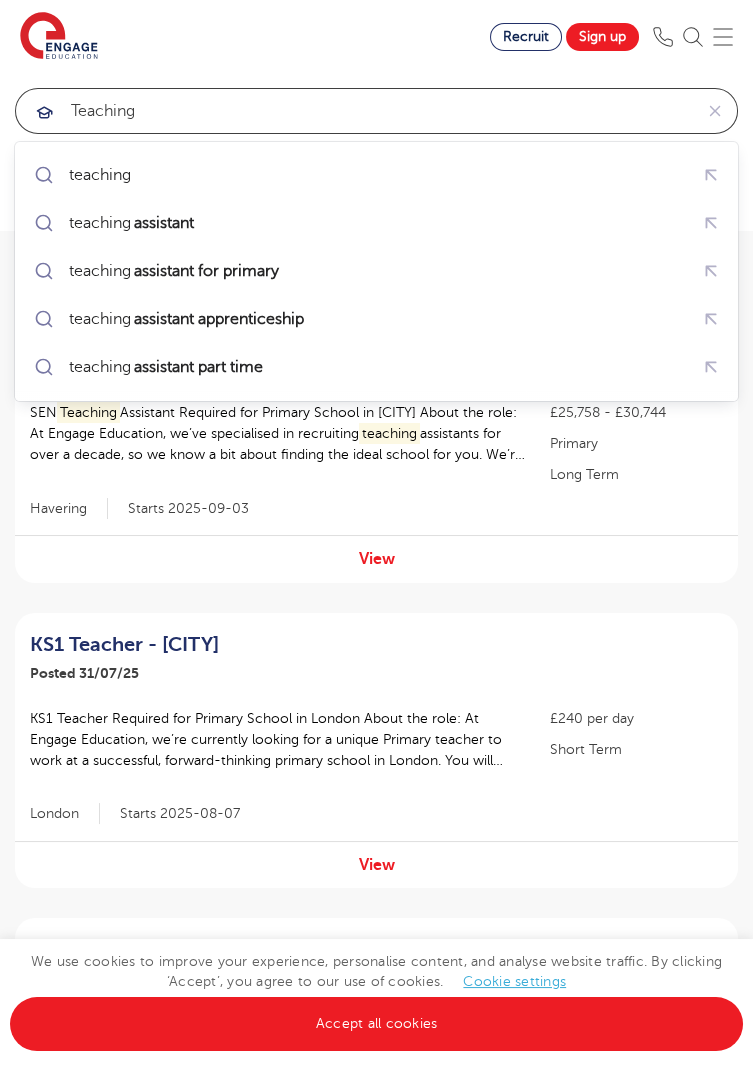 click on "assistant for primary" at bounding box center (206, 271) 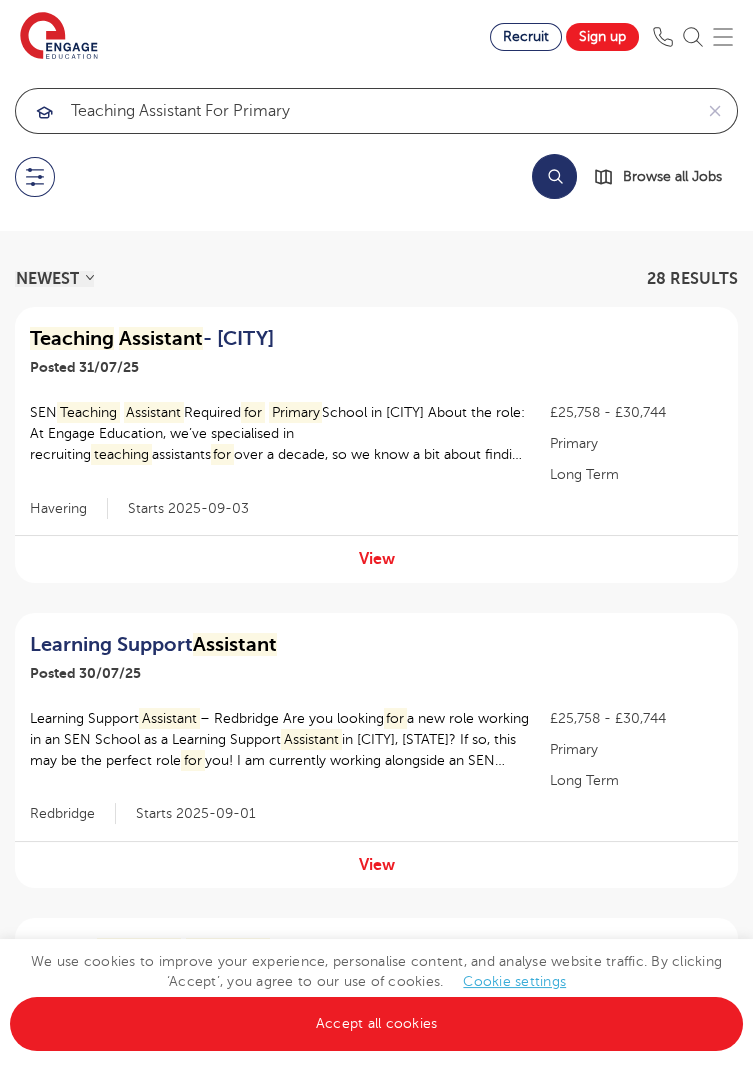 type on "teaching assistant for primary" 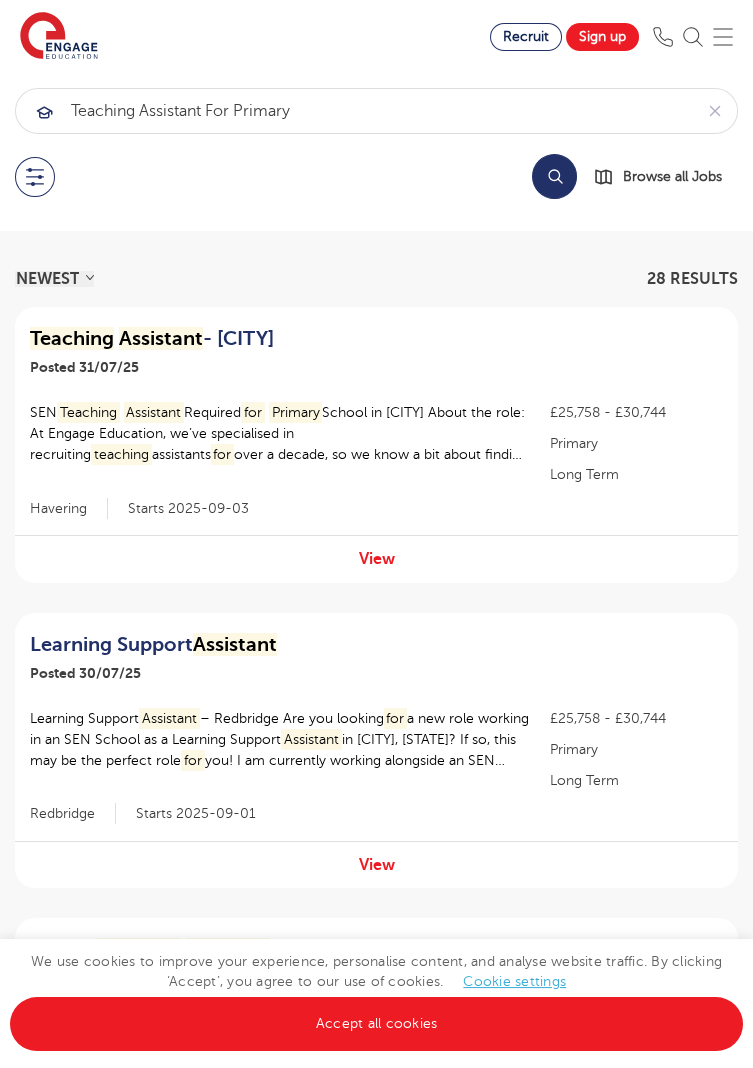 click at bounding box center [35, 177] 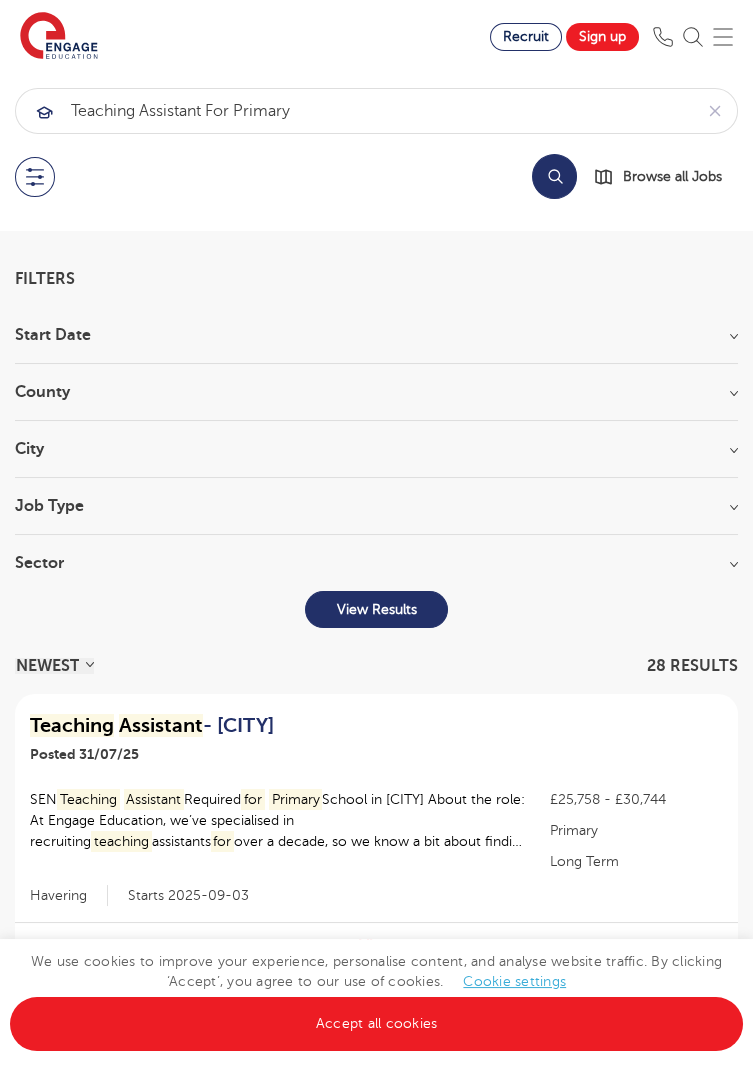 click on "City" at bounding box center [376, 449] 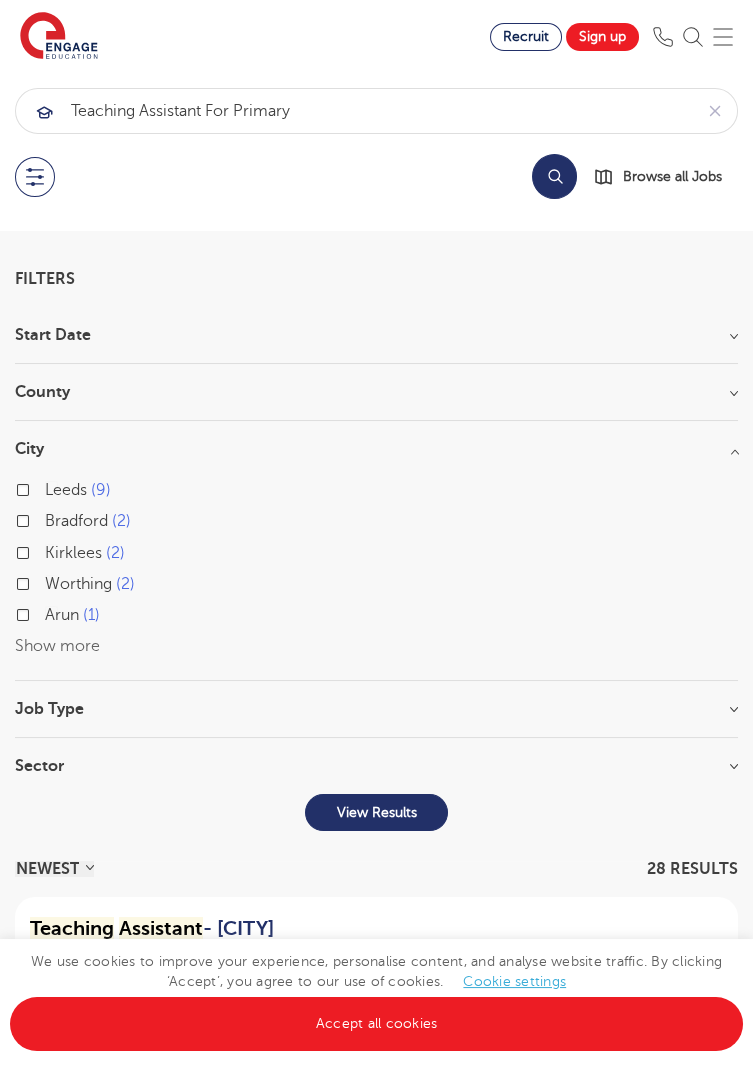 click on "[CITY]   [NUMBER]" at bounding box center (78, 490) 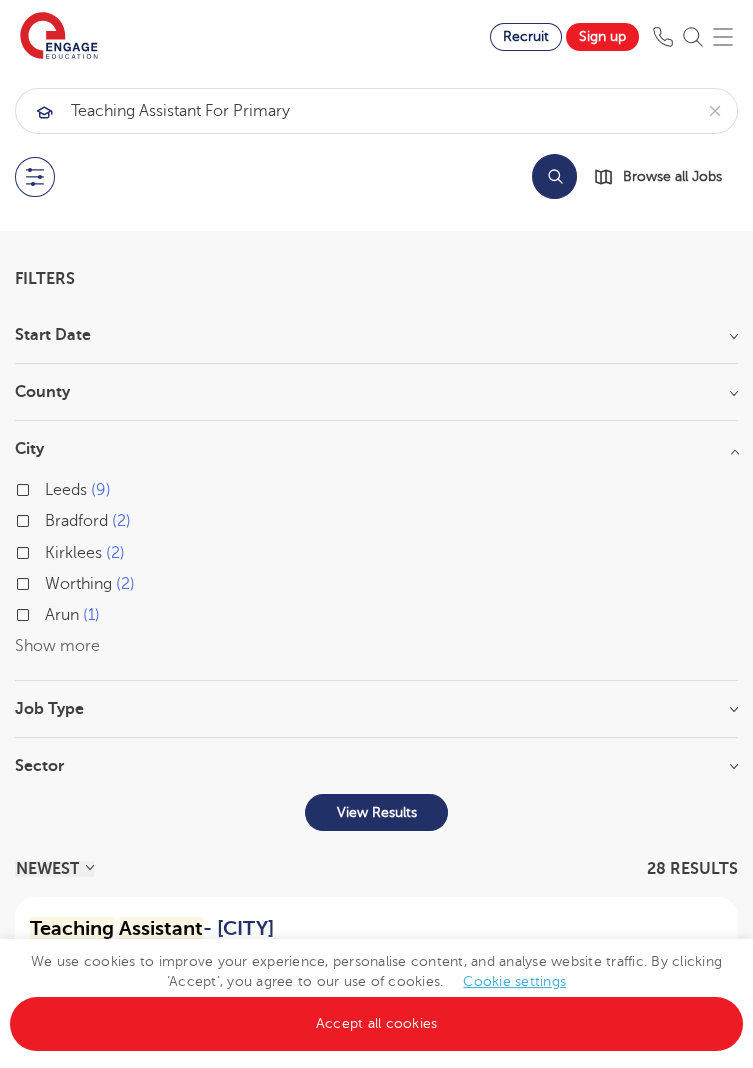 click on "[CITY]   [NUMBER]" at bounding box center [51, 487] 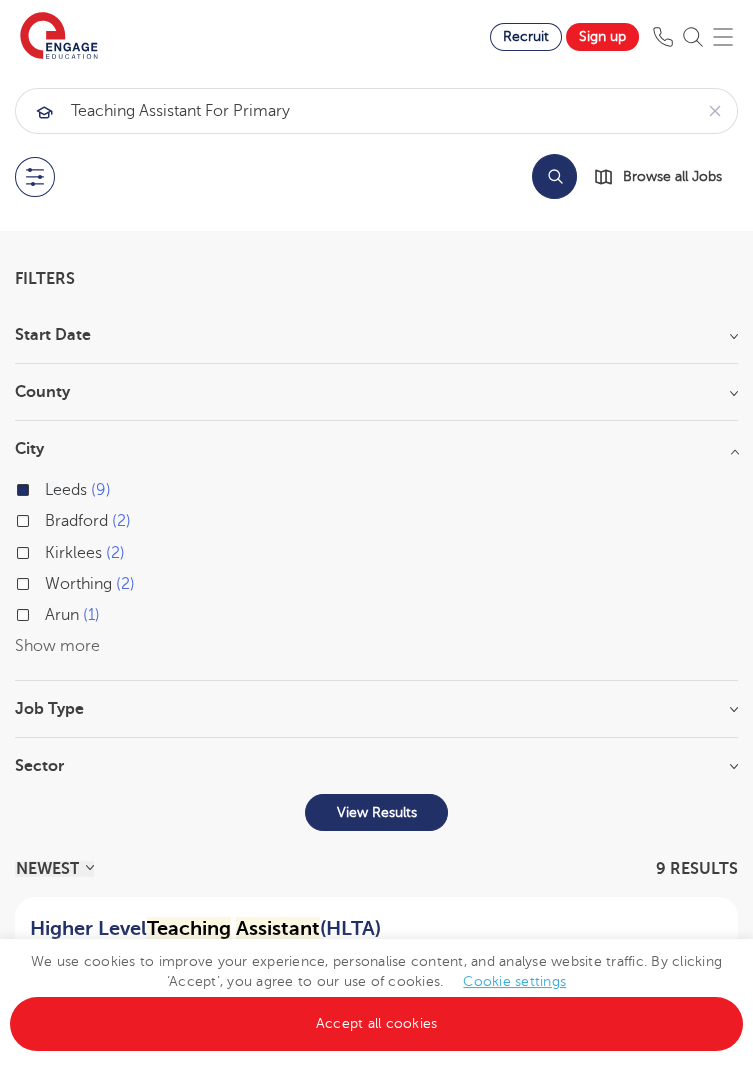click on "[CITY]   [NUMBER]" at bounding box center [88, 521] 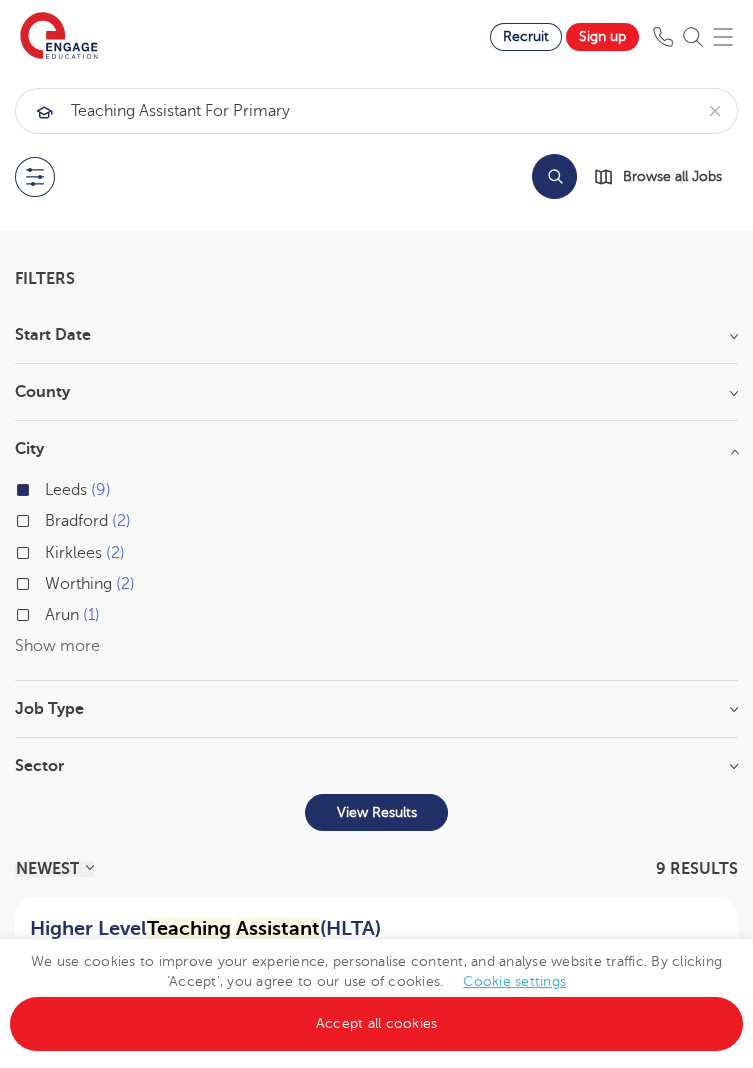 checkbox on "true" 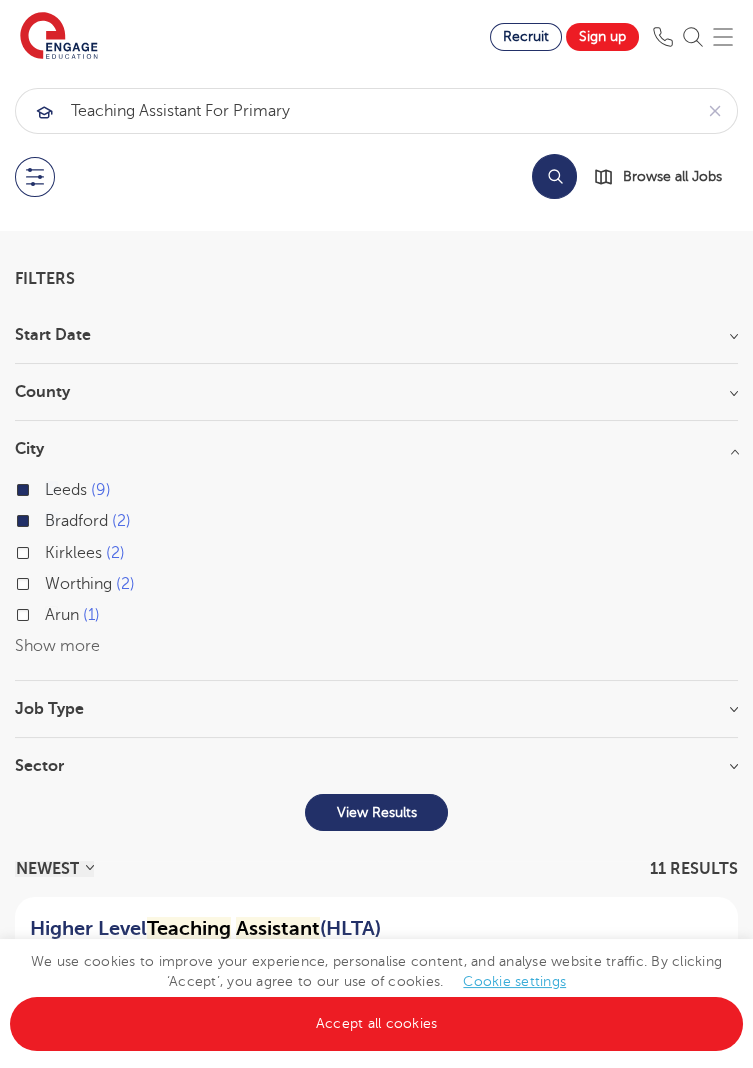 click on "[COUNTY]   [NUMBER]" at bounding box center (85, 553) 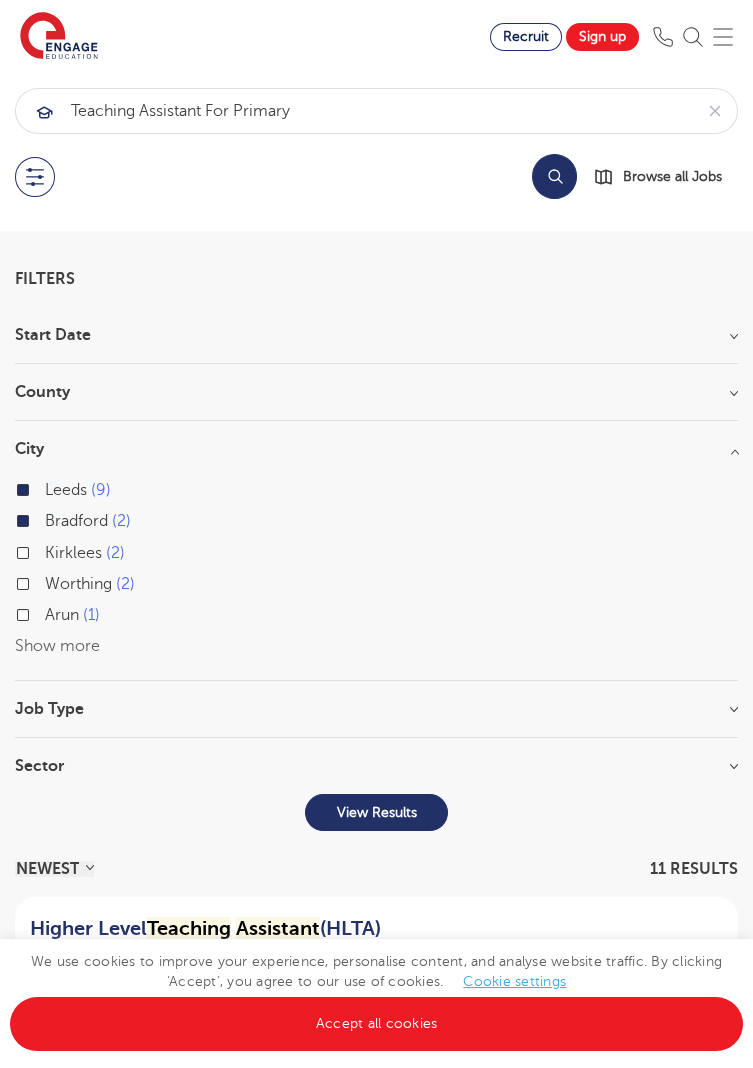 click on "[COUNTY]   [NUMBER]" at bounding box center [51, 550] 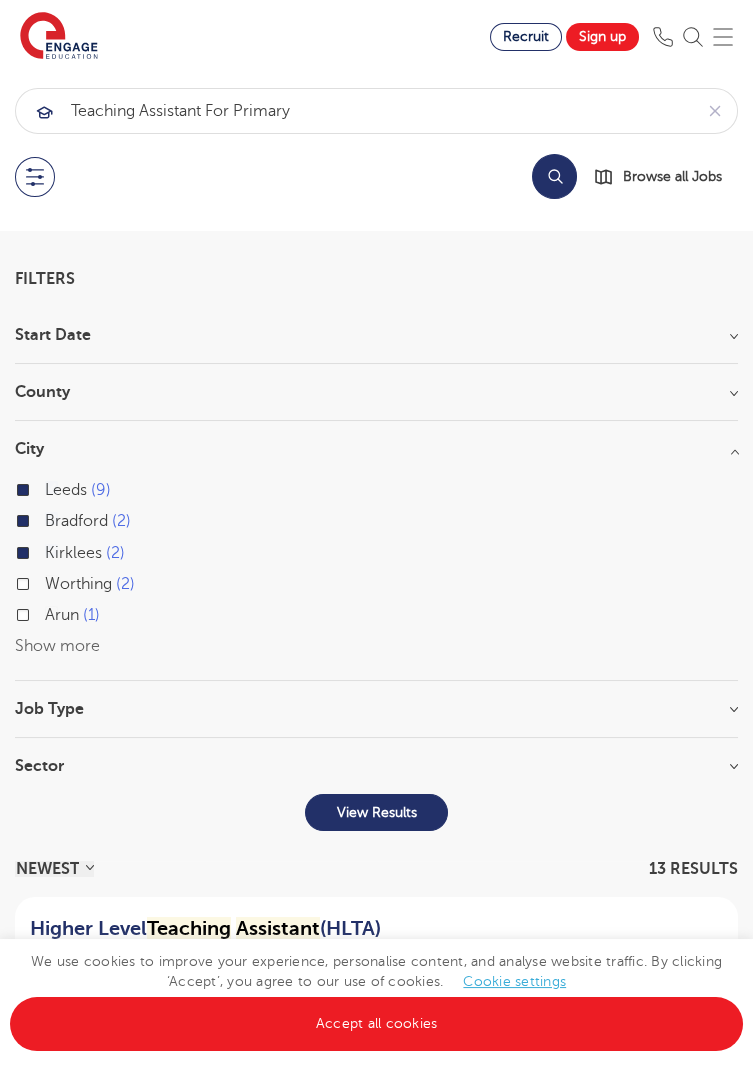 click on "Sector" at bounding box center [376, 766] 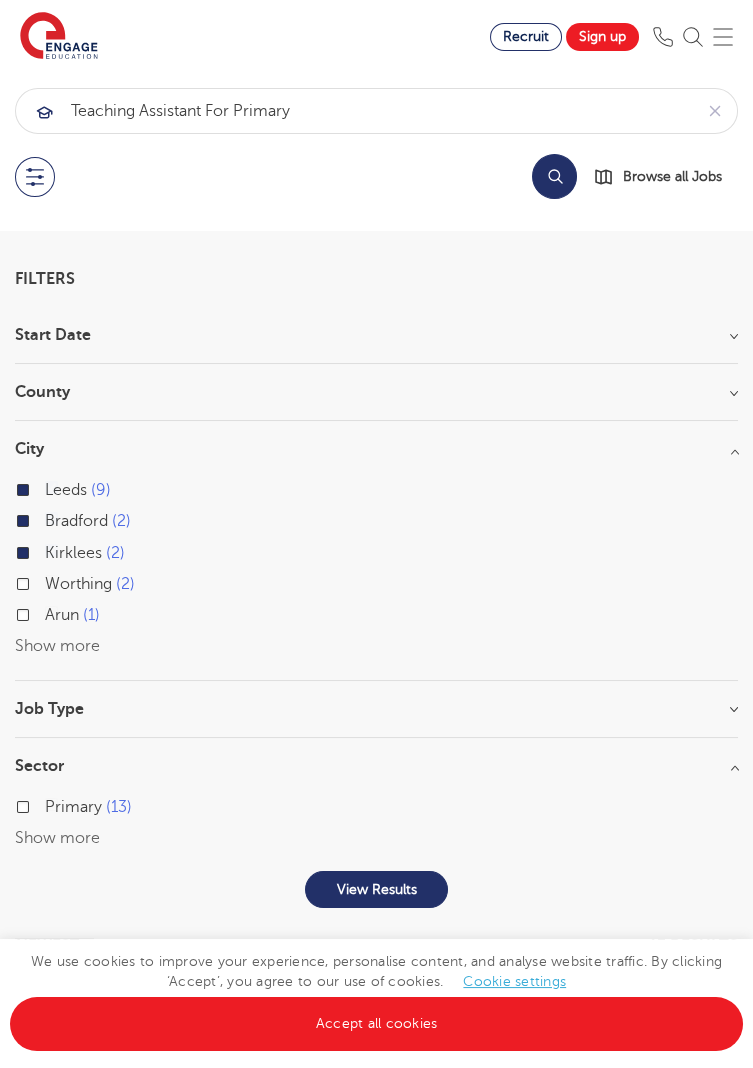 click on "Sector" at bounding box center (376, 766) 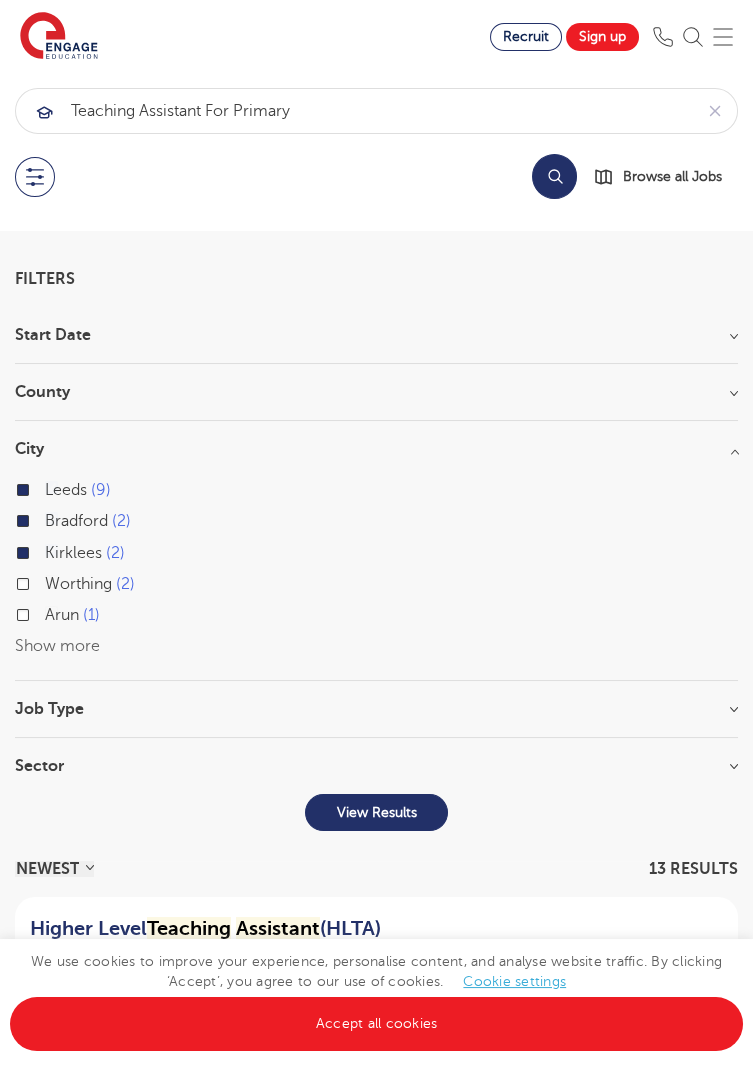 click on "View Results" at bounding box center [376, 812] 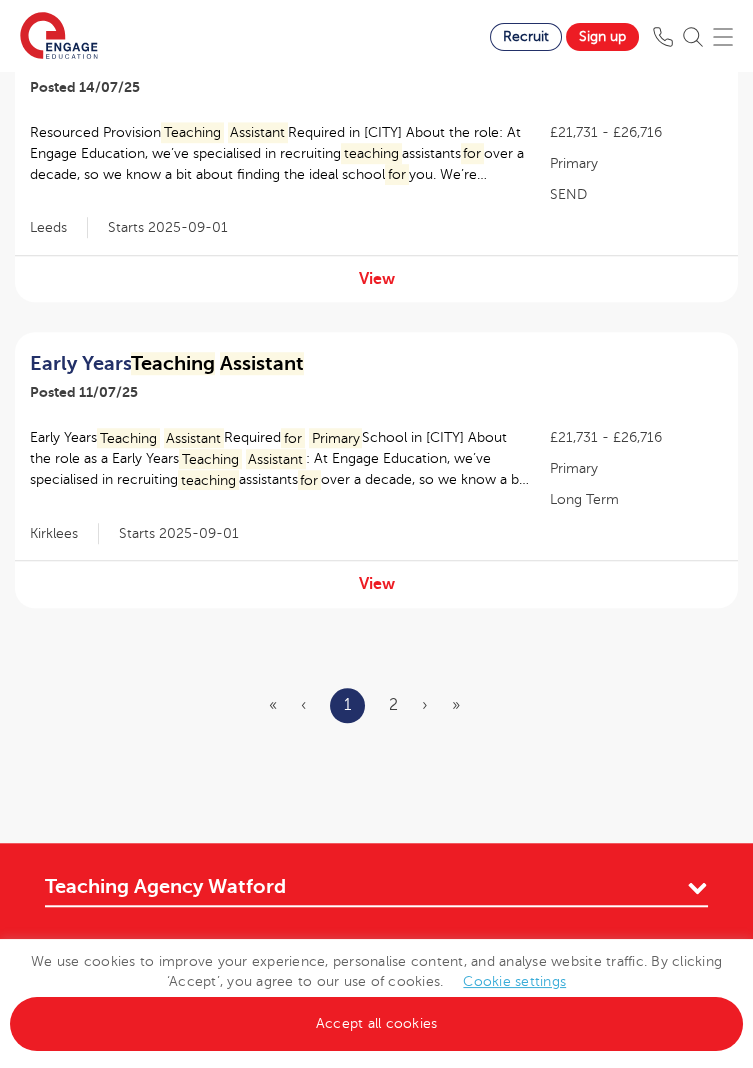 scroll, scrollTop: 2729, scrollLeft: 0, axis: vertical 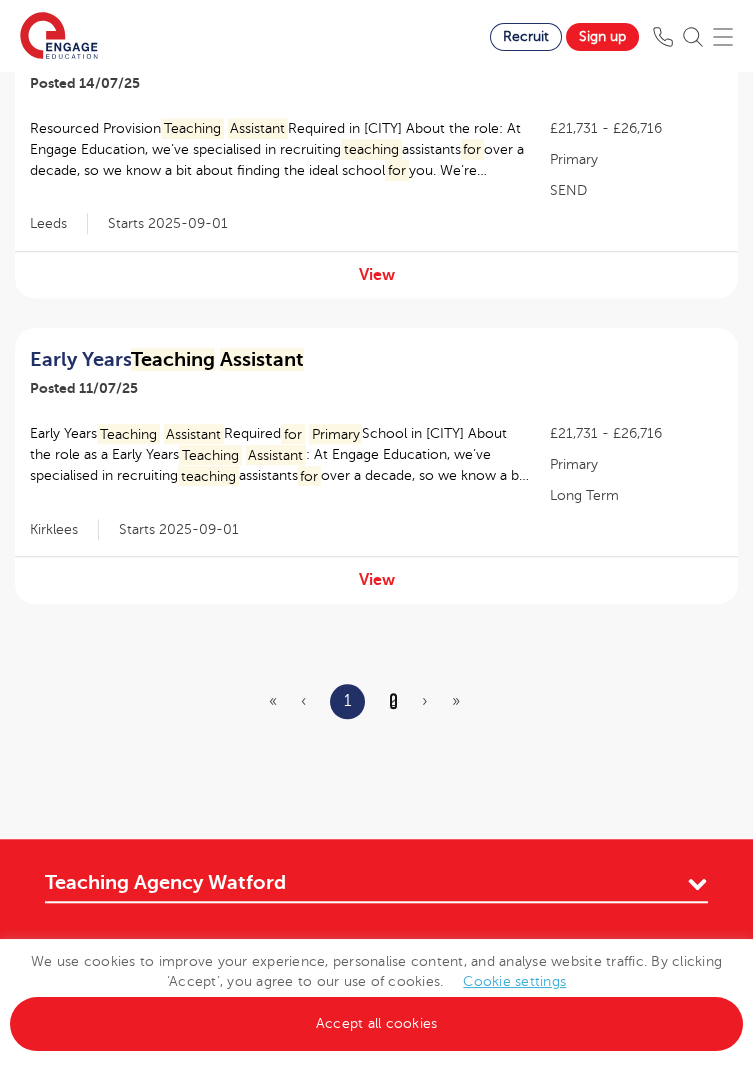click on "2" at bounding box center (393, 701) 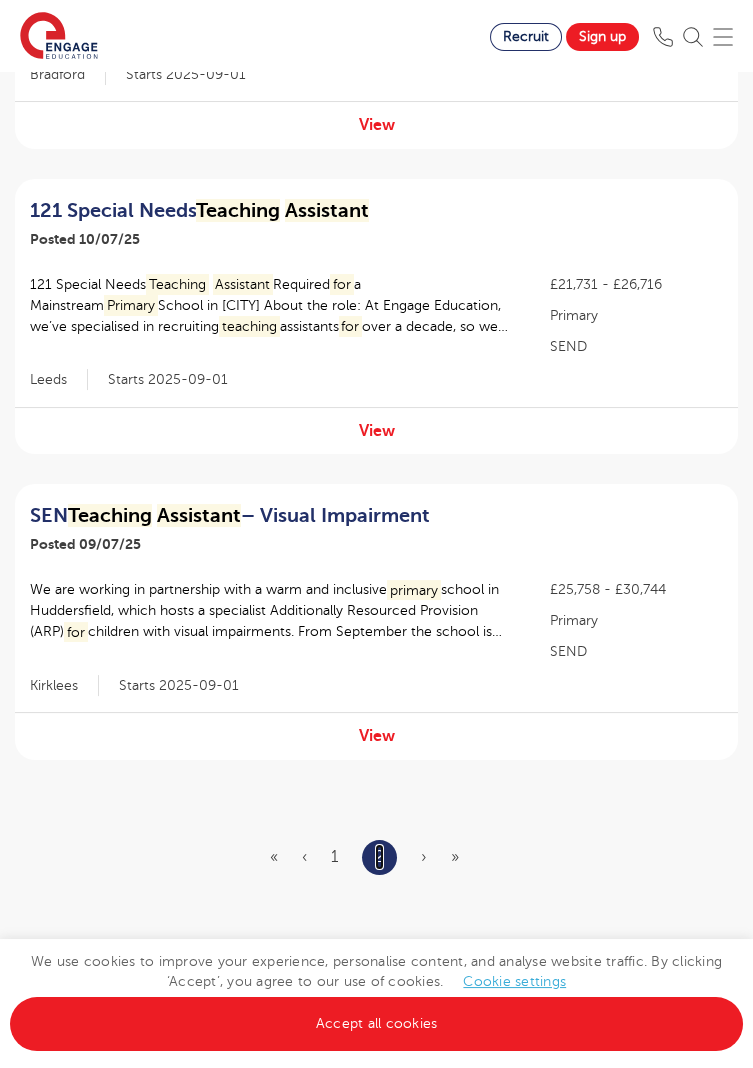 scroll, scrollTop: 437, scrollLeft: 0, axis: vertical 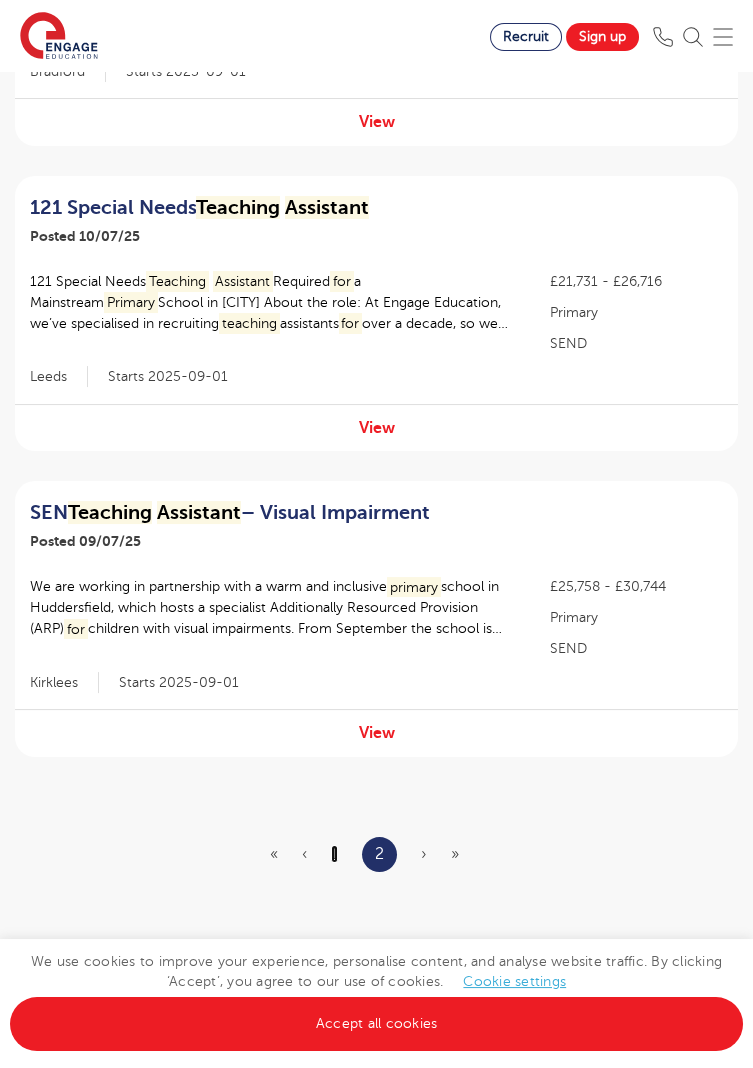 click on "1" at bounding box center (334, 854) 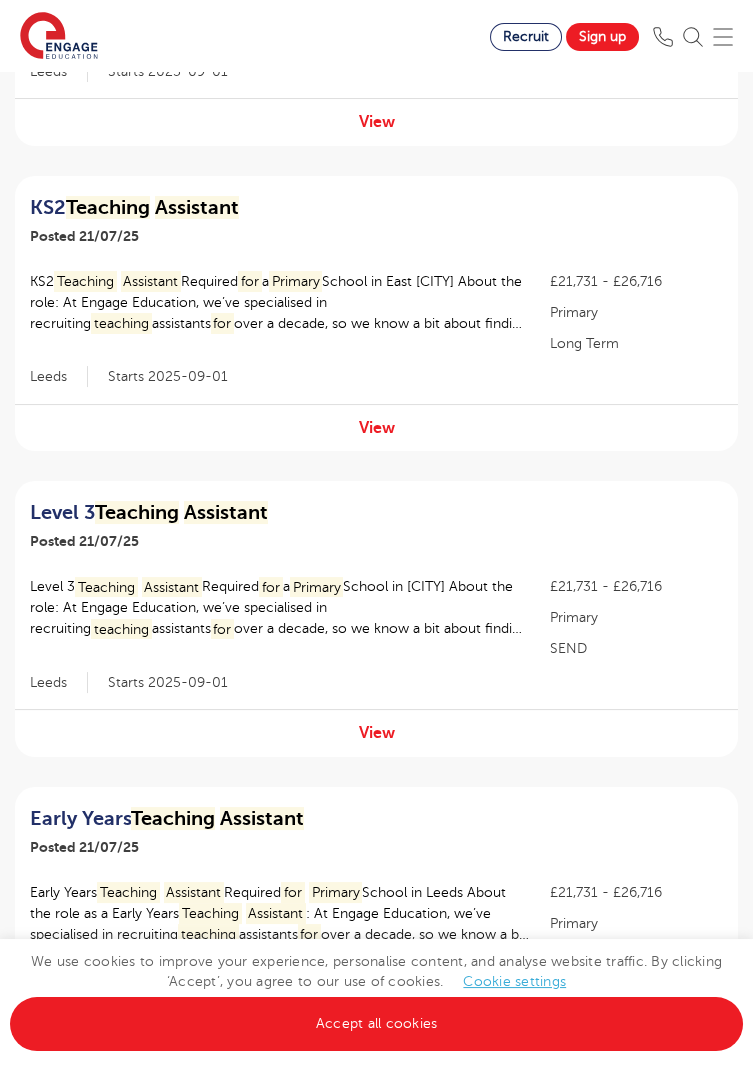 scroll, scrollTop: 0, scrollLeft: 0, axis: both 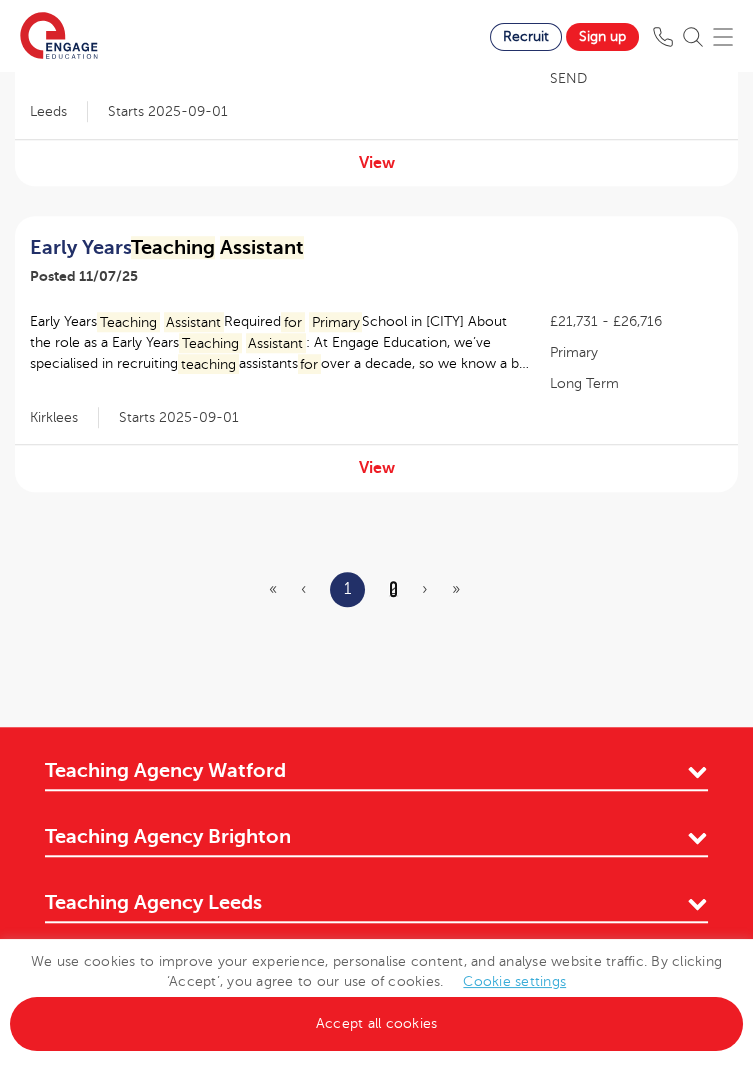click on "2" at bounding box center (393, 589) 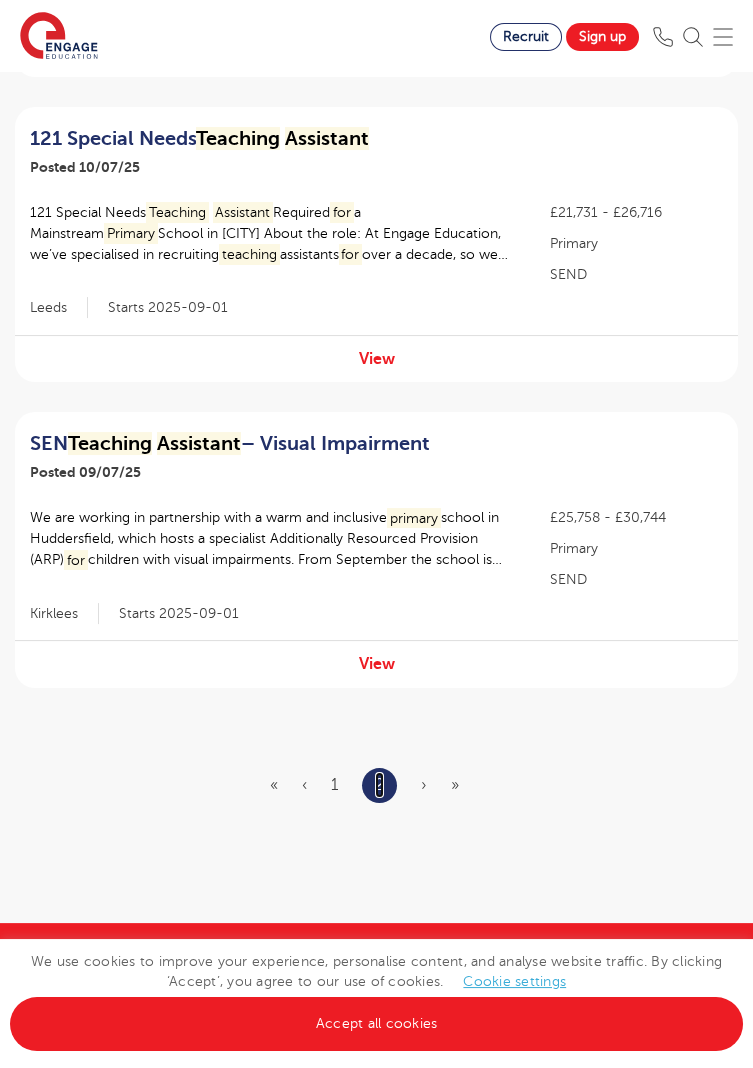 scroll, scrollTop: 505, scrollLeft: 0, axis: vertical 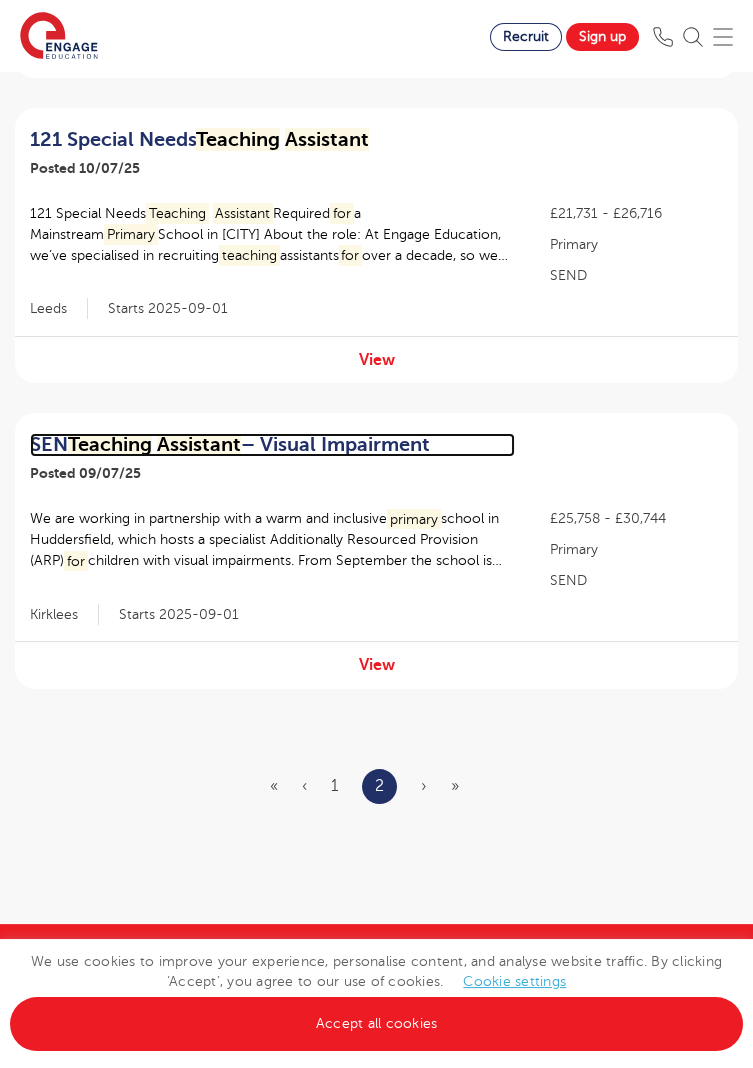 click on "Teaching" at bounding box center (110, 444) 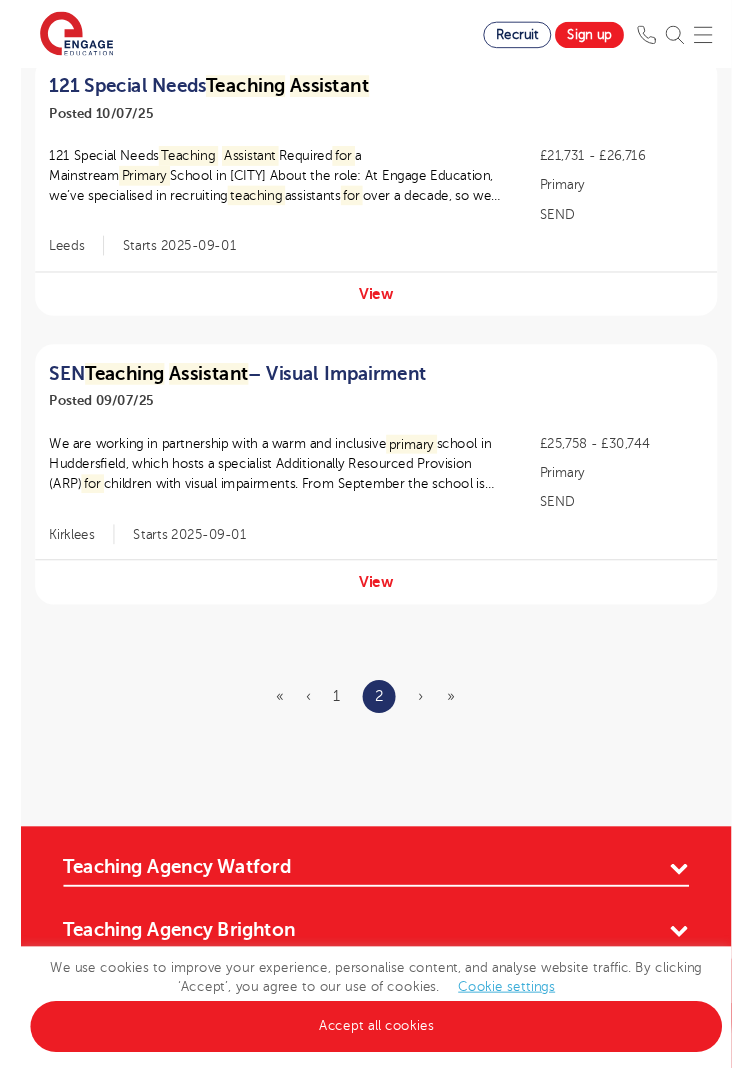 scroll, scrollTop: 569, scrollLeft: 0, axis: vertical 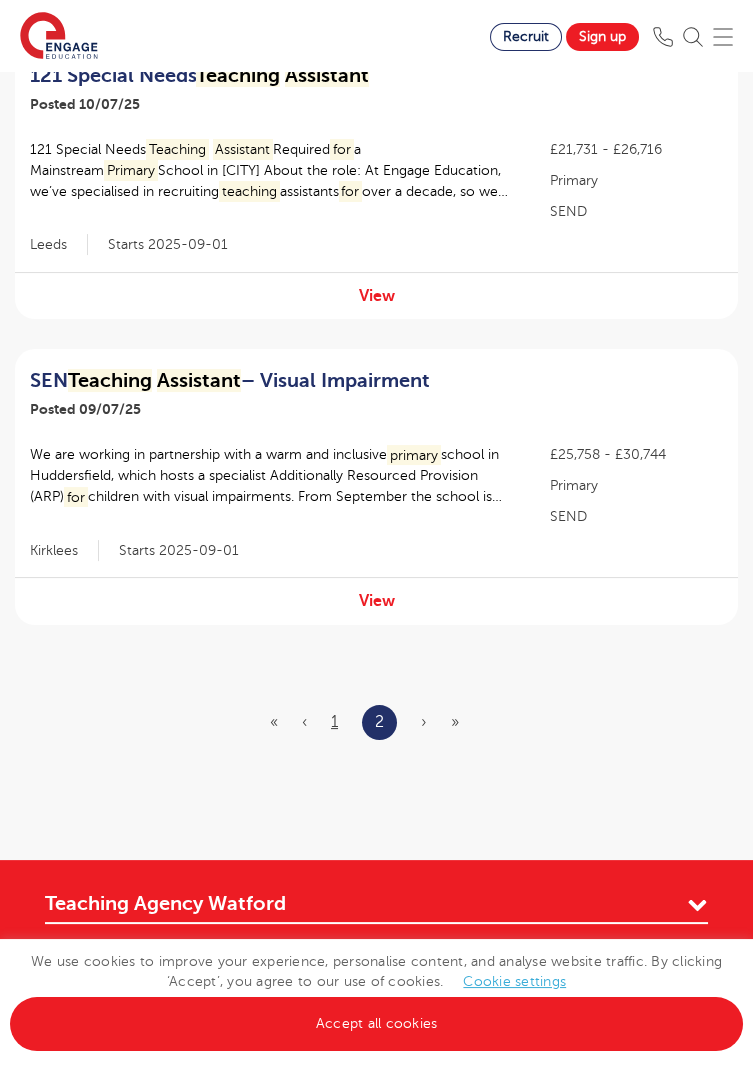 click on "1" at bounding box center [334, 722] 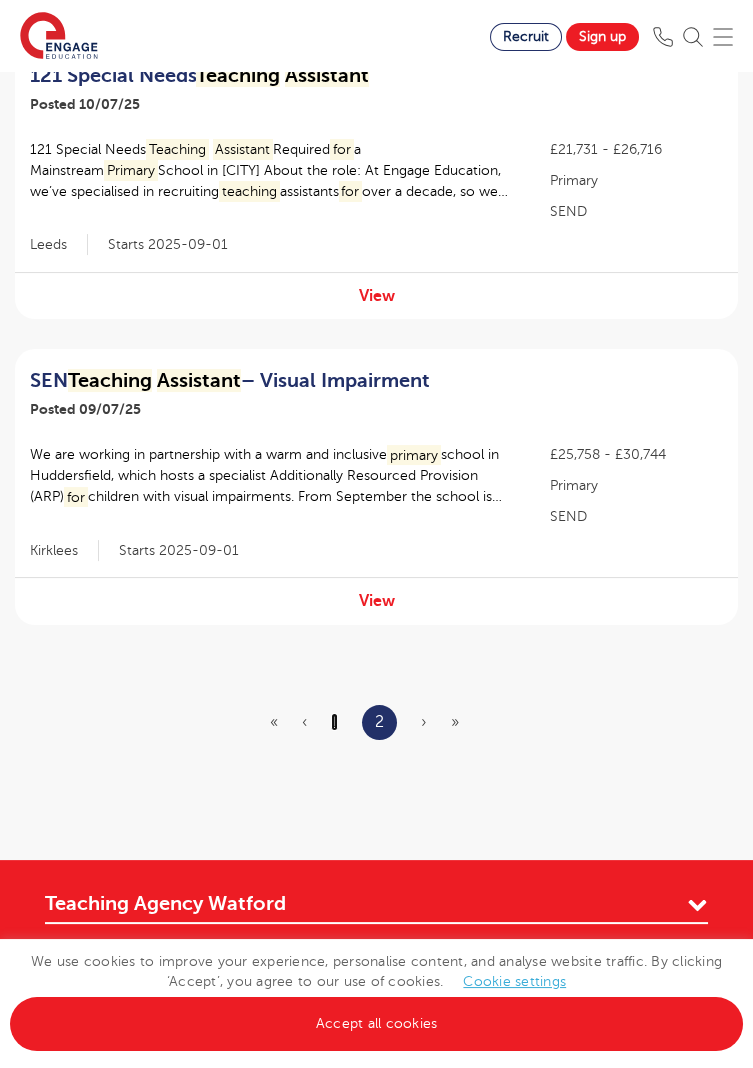 scroll, scrollTop: 0, scrollLeft: 0, axis: both 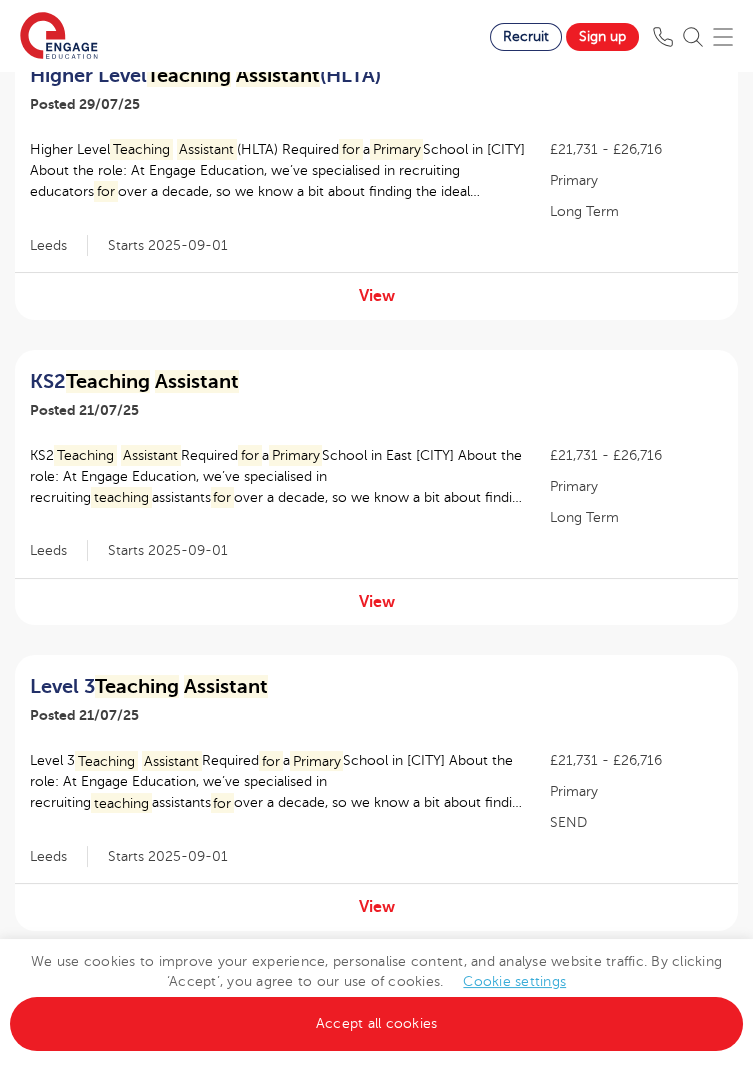 click on "View" at bounding box center [376, 906] 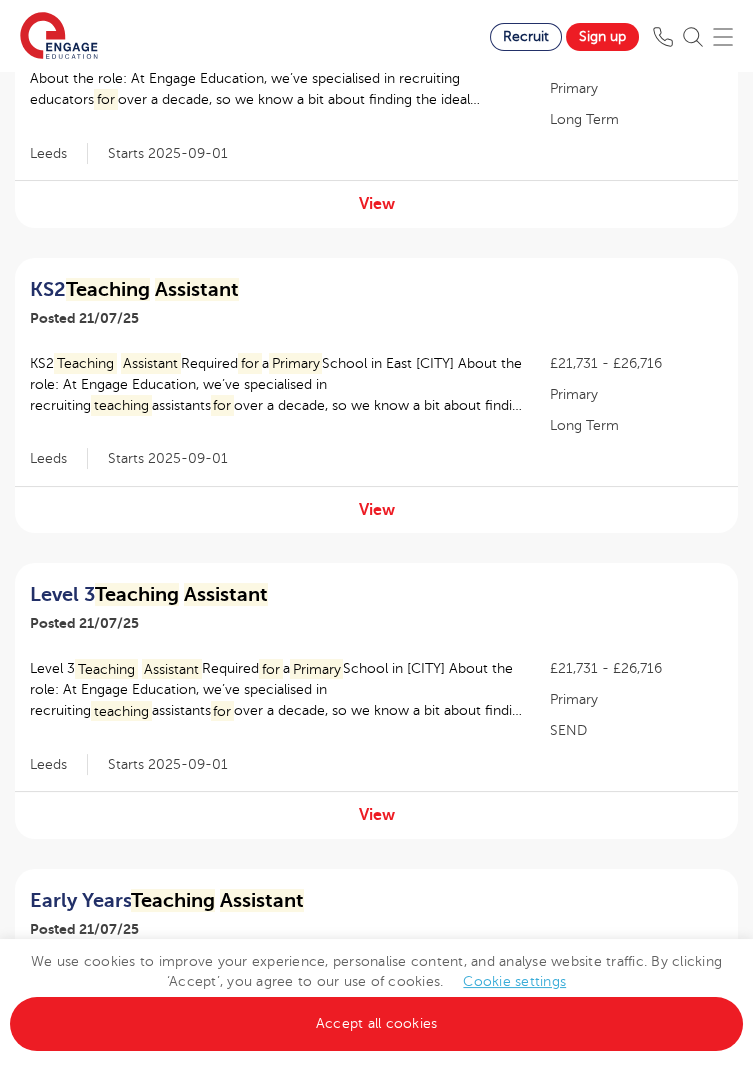 scroll, scrollTop: 381, scrollLeft: 0, axis: vertical 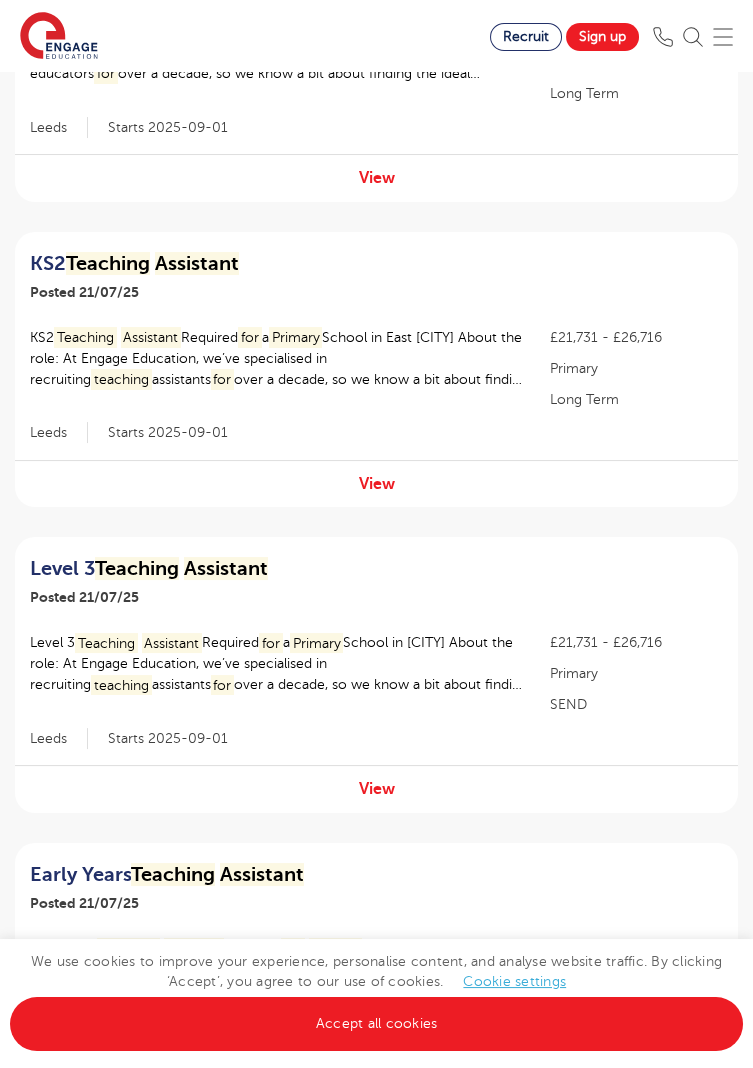 click on "Level 3  Teaching   Assistant
Posted 21/07/25" at bounding box center (376, 584) 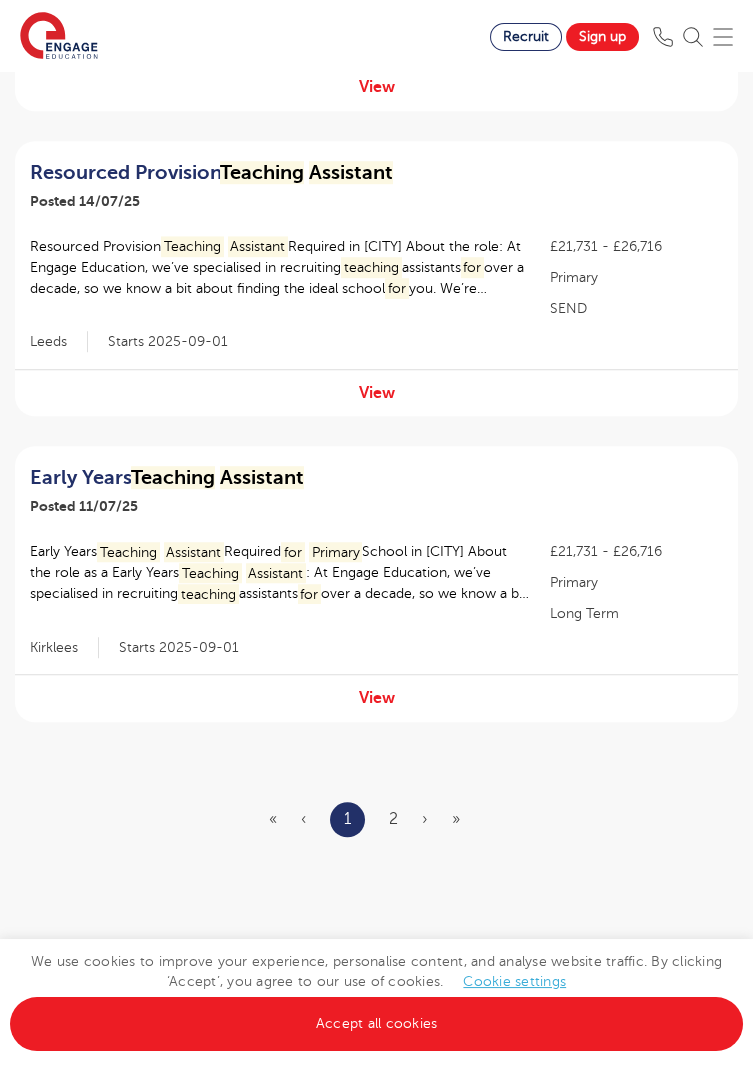 scroll, scrollTop: 2610, scrollLeft: 0, axis: vertical 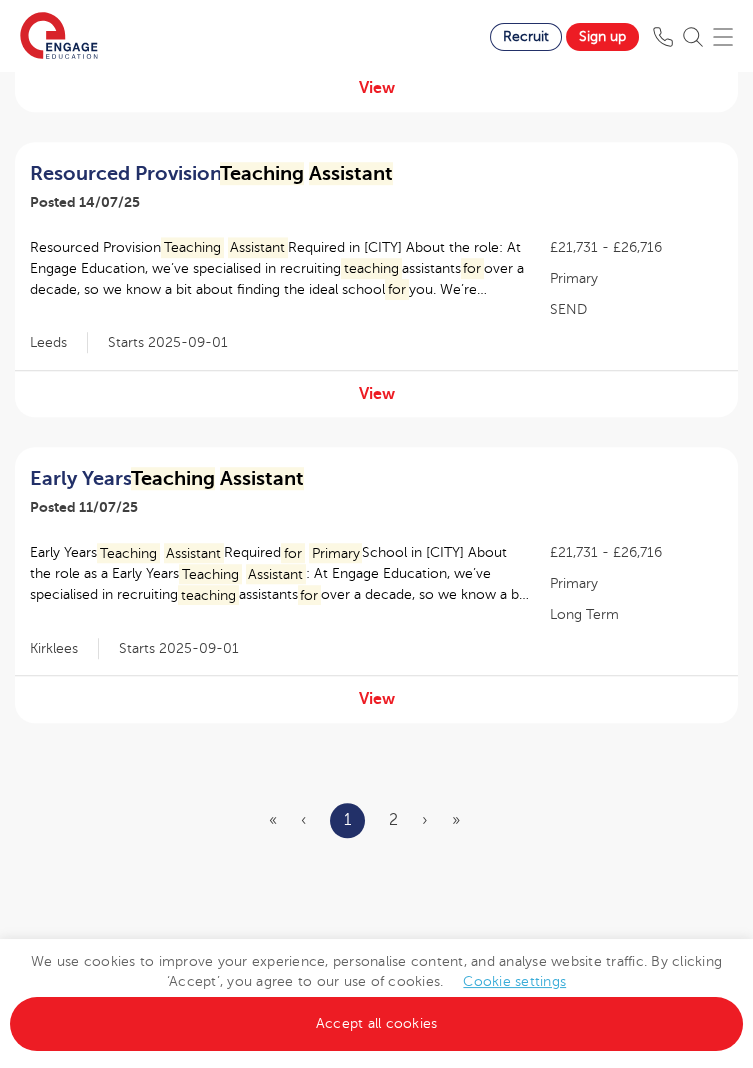 click on "Early Years  Teaching   Assistant" at bounding box center (272, 479) 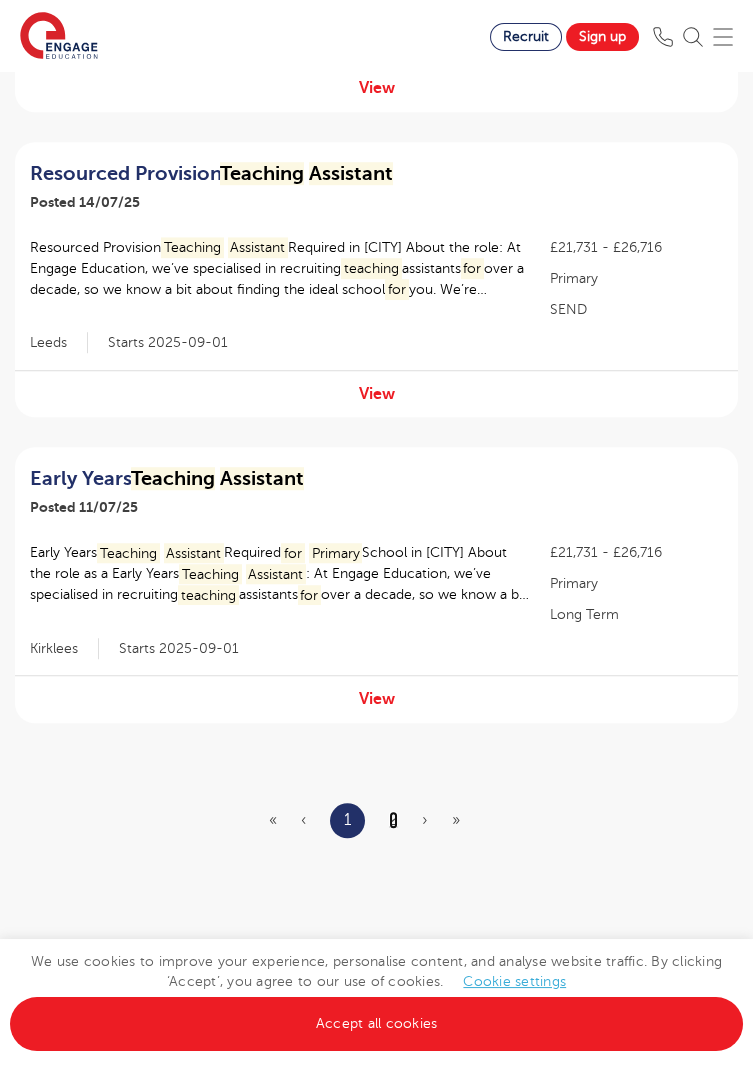 click on "2" at bounding box center [393, 820] 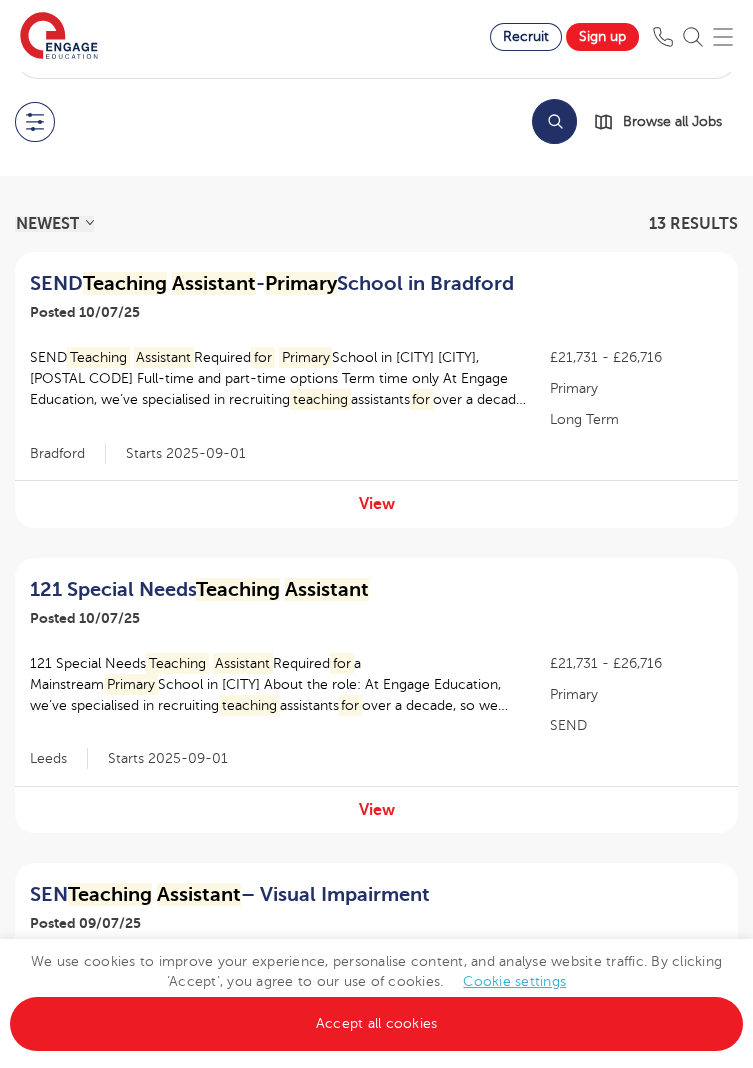 scroll, scrollTop: 0, scrollLeft: 0, axis: both 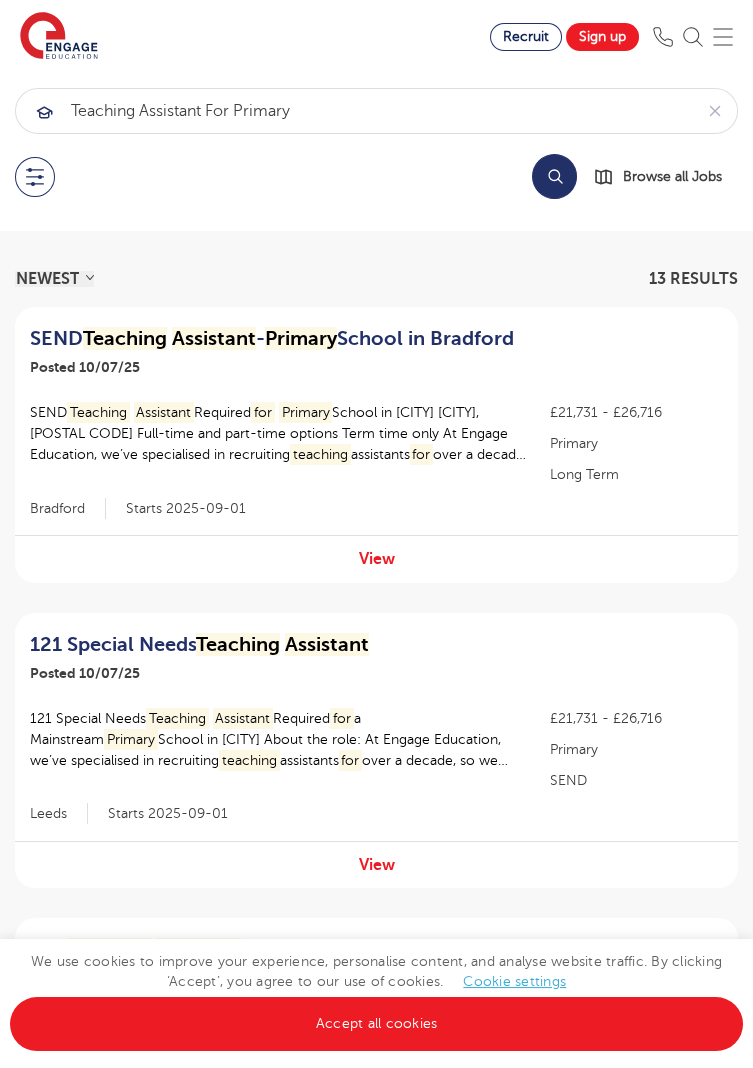 click on "SEND  Teaching   Assistant  -  Primary  School in Bradford" at bounding box center [272, 339] 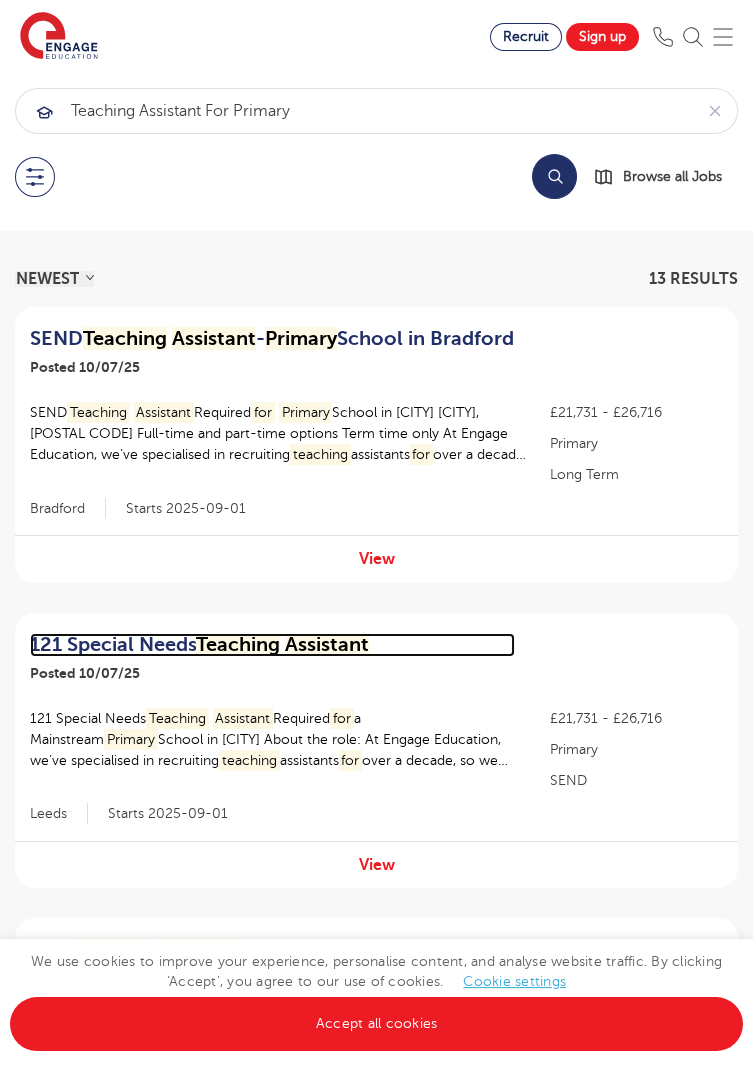 click on "[NUMBER] Special Needs  Teaching   Assistant" at bounding box center [272, 645] 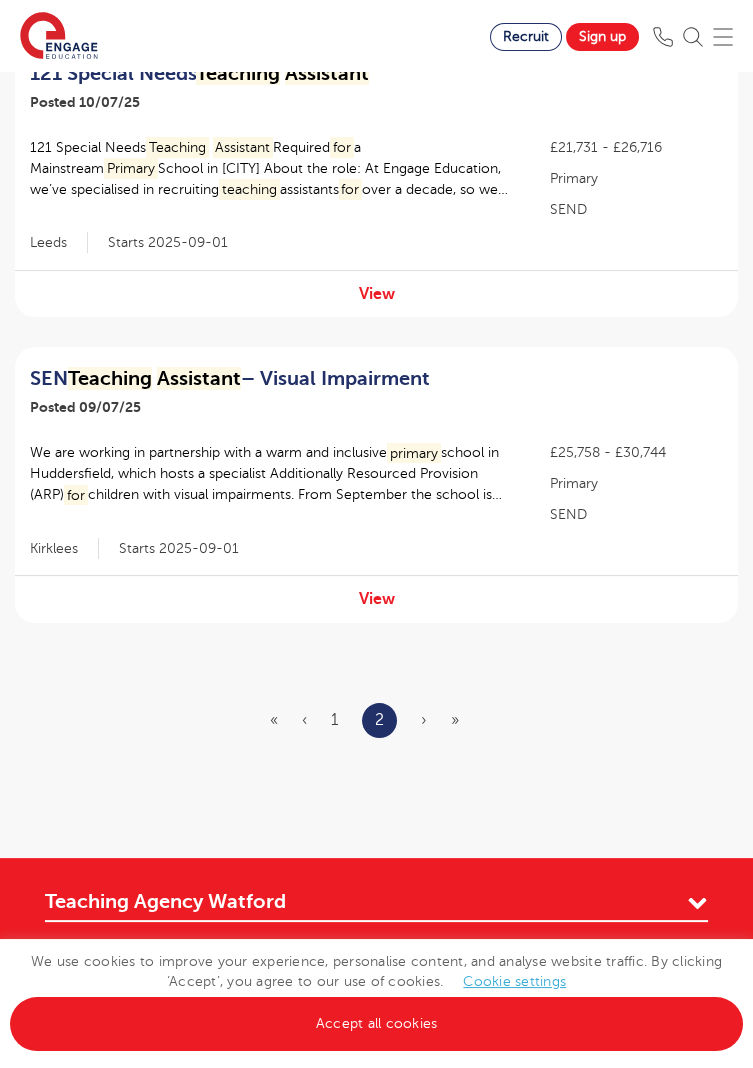 scroll, scrollTop: 565, scrollLeft: 0, axis: vertical 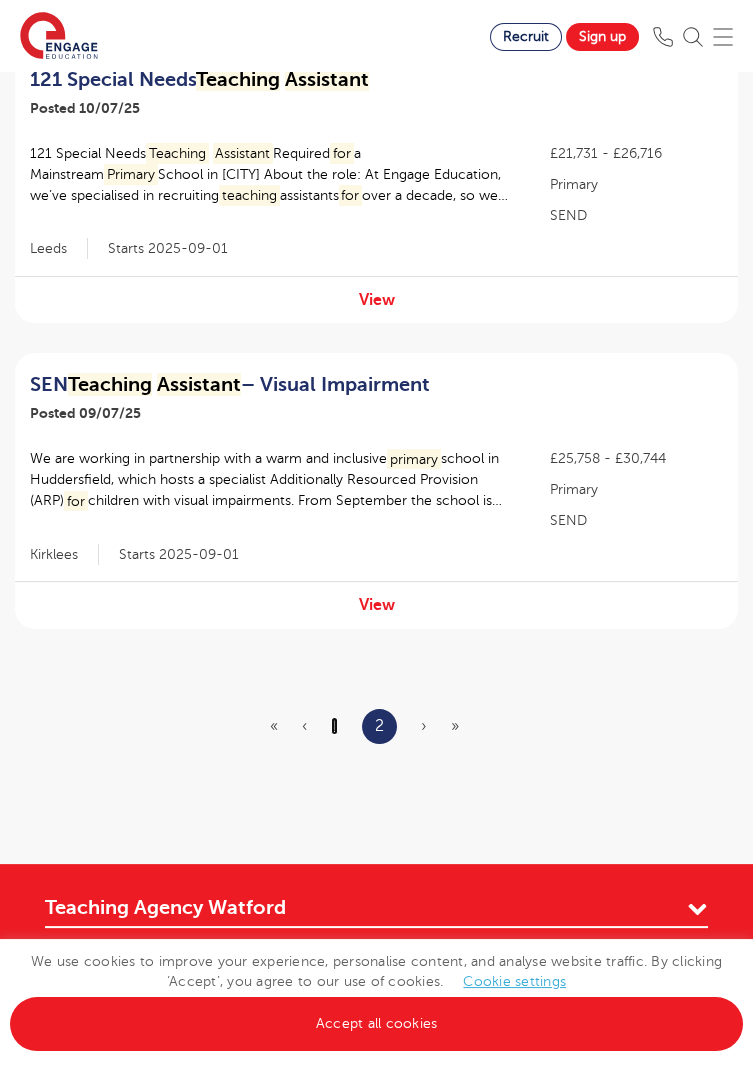 click on "1" at bounding box center (334, 726) 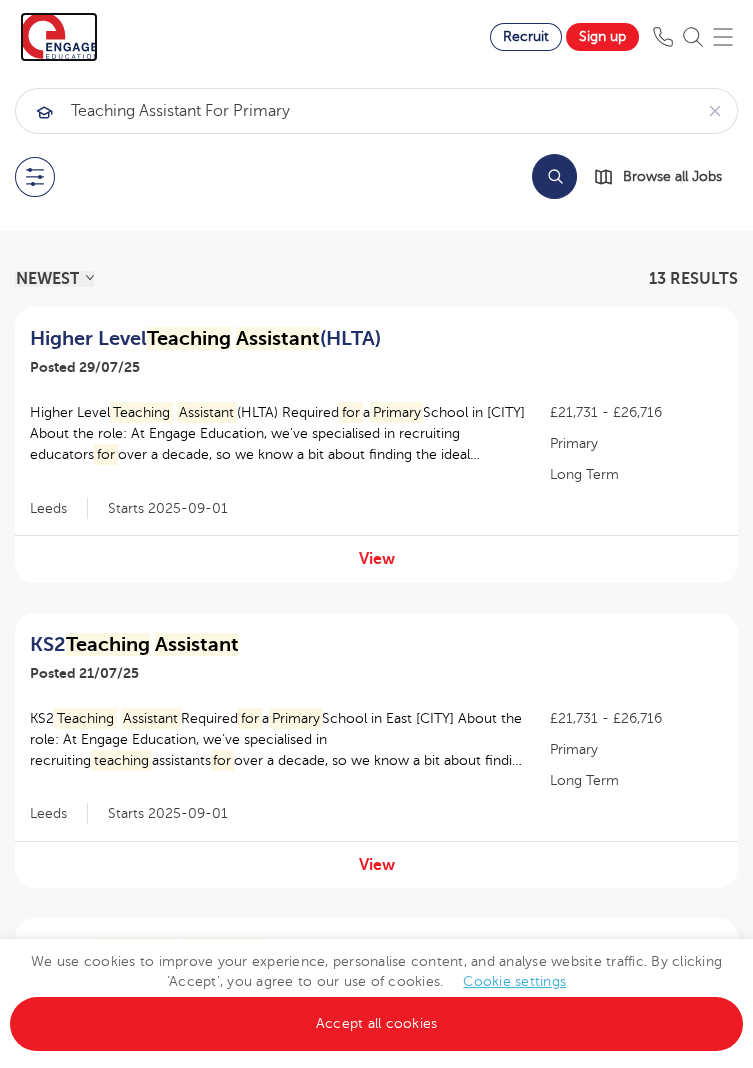 click at bounding box center [59, 37] 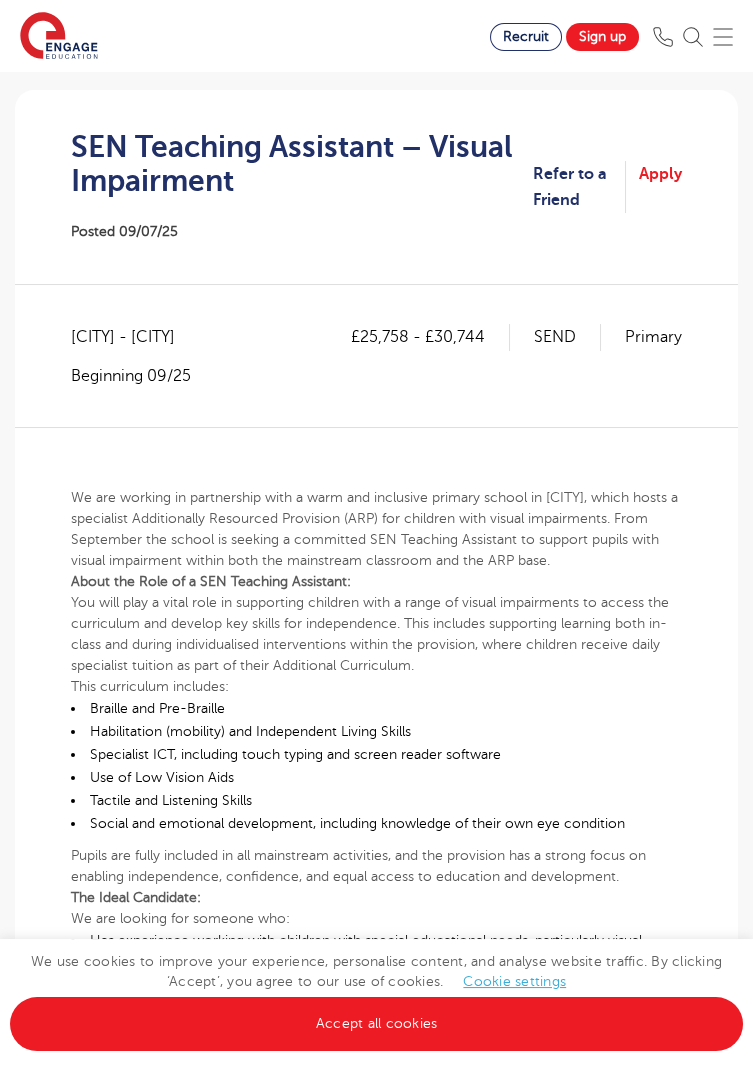 scroll, scrollTop: 264, scrollLeft: 0, axis: vertical 